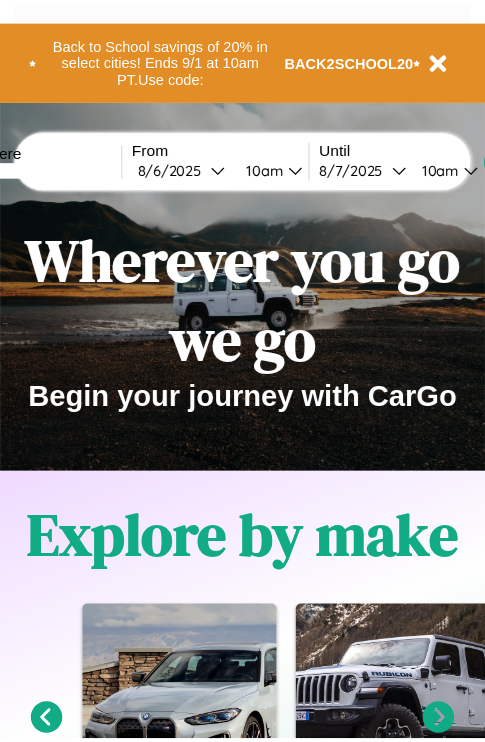 scroll, scrollTop: 0, scrollLeft: 0, axis: both 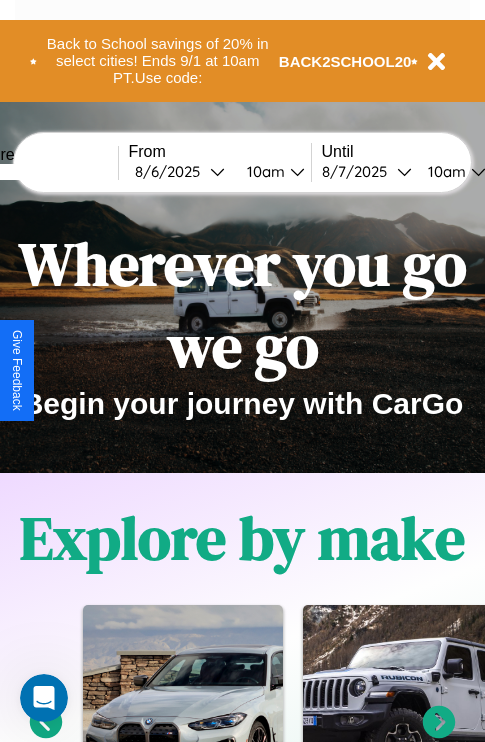 click at bounding box center [43, 172] 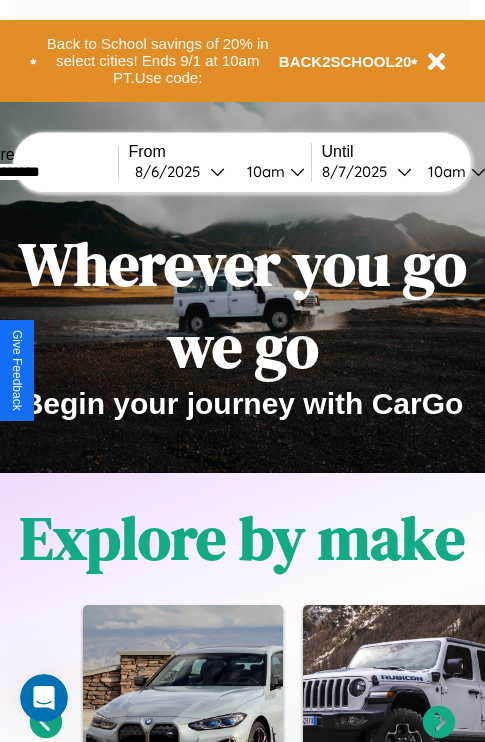 type on "**********" 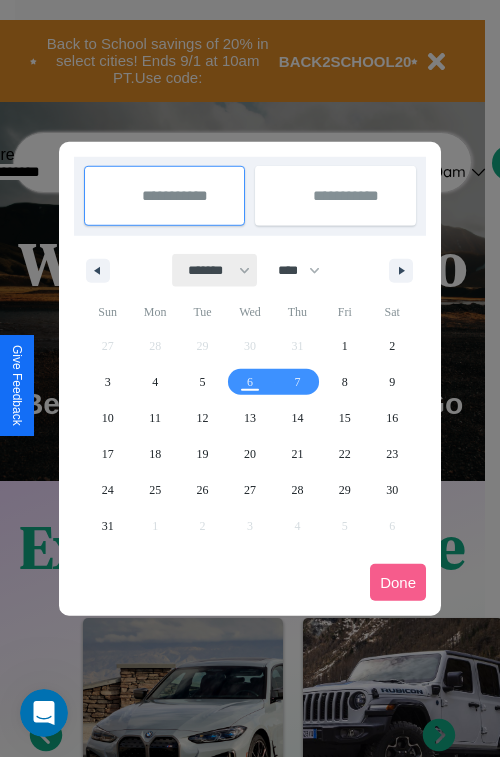 click on "******* ******** ***** ***** *** **** **** ****** ********* ******* ******** ********" at bounding box center [215, 270] 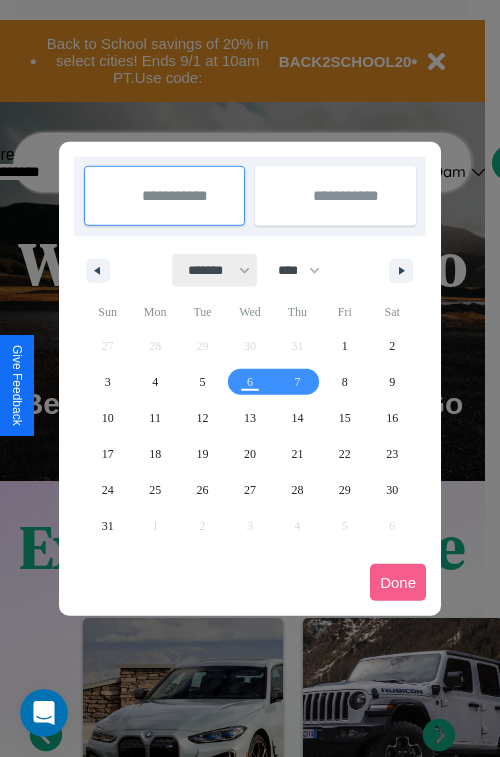 select on "*" 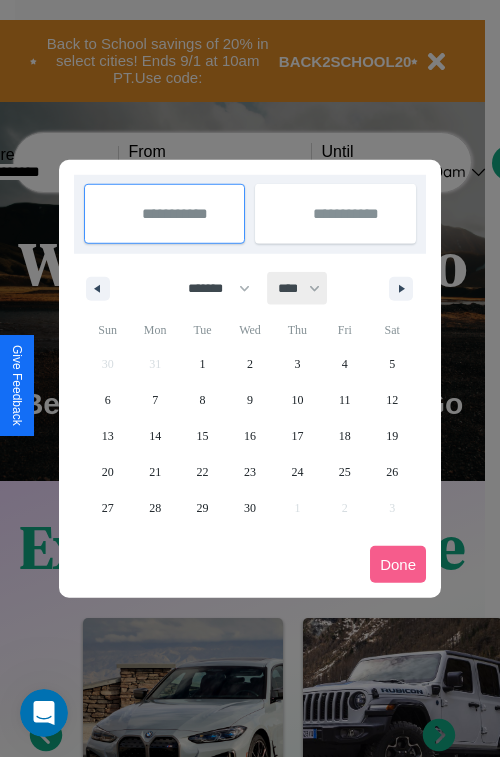 click on "**** **** **** **** **** **** **** **** **** **** **** **** **** **** **** **** **** **** **** **** **** **** **** **** **** **** **** **** **** **** **** **** **** **** **** **** **** **** **** **** **** **** **** **** **** **** **** **** **** **** **** **** **** **** **** **** **** **** **** **** **** **** **** **** **** **** **** **** **** **** **** **** **** **** **** **** **** **** **** **** **** **** **** **** **** **** **** **** **** **** **** **** **** **** **** **** **** **** **** **** **** **** **** **** **** **** **** **** **** **** **** **** **** **** **** **** **** **** **** **** ****" at bounding box center [298, 288] 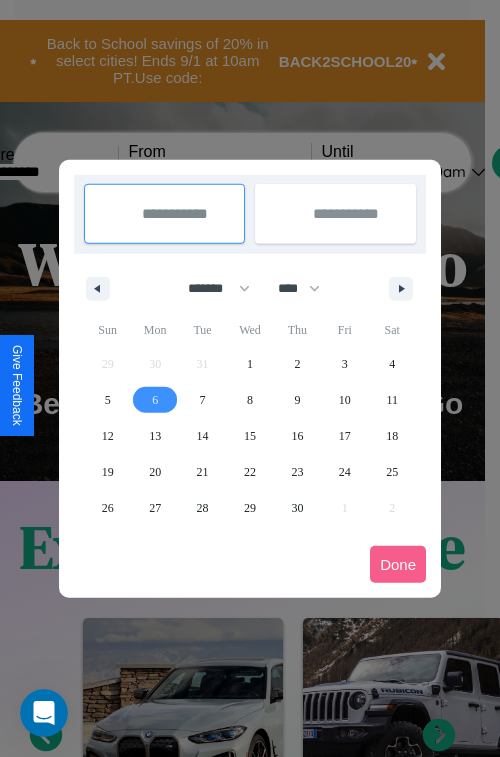 click on "6" at bounding box center [155, 400] 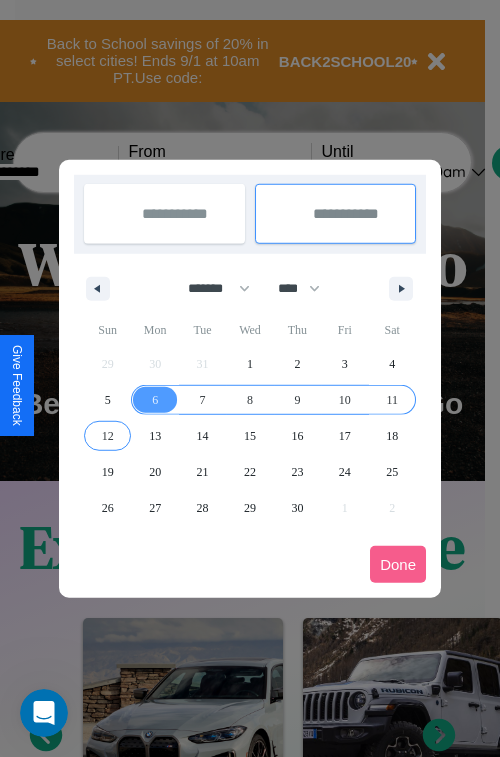 click on "12" at bounding box center [108, 436] 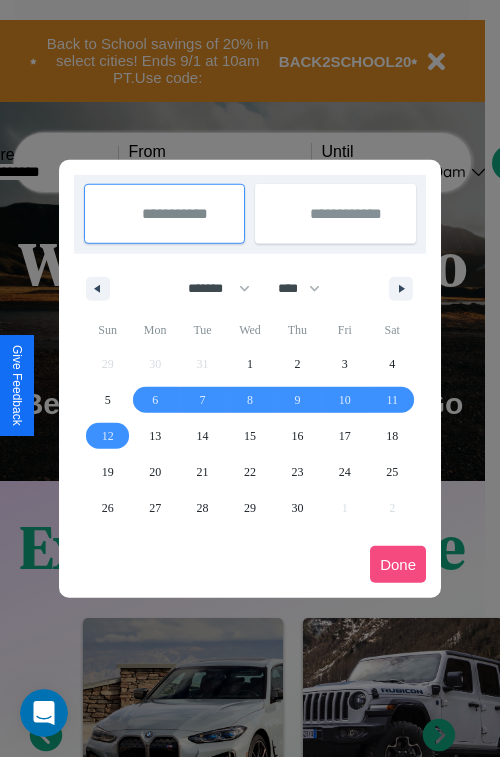 click on "Done" at bounding box center [398, 564] 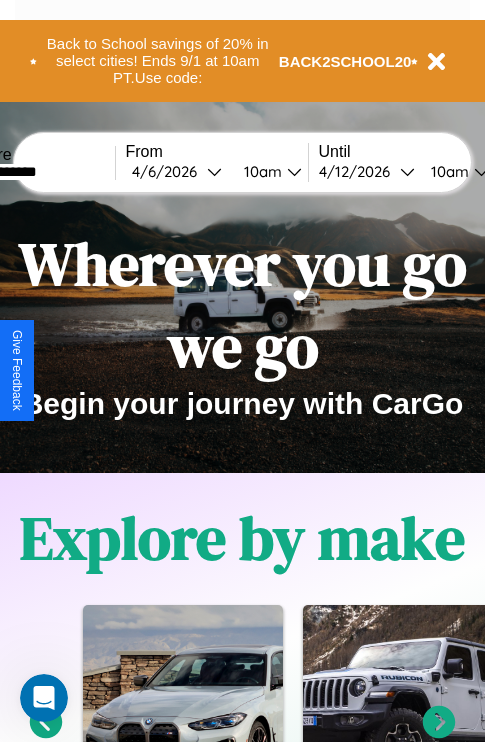 scroll, scrollTop: 0, scrollLeft: 71, axis: horizontal 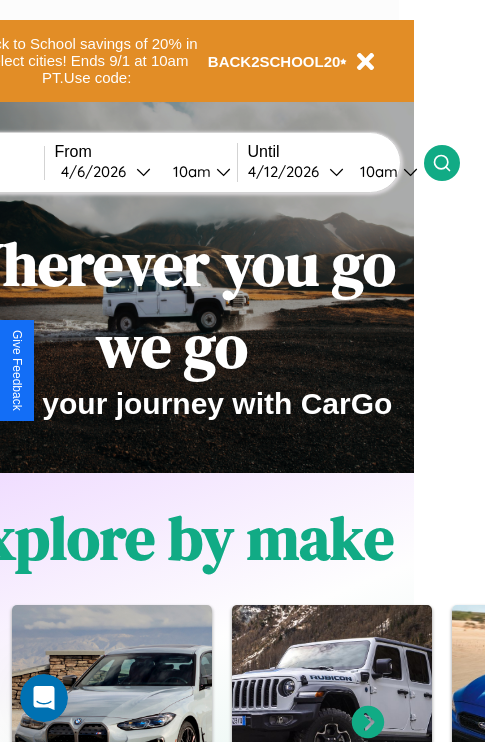 click 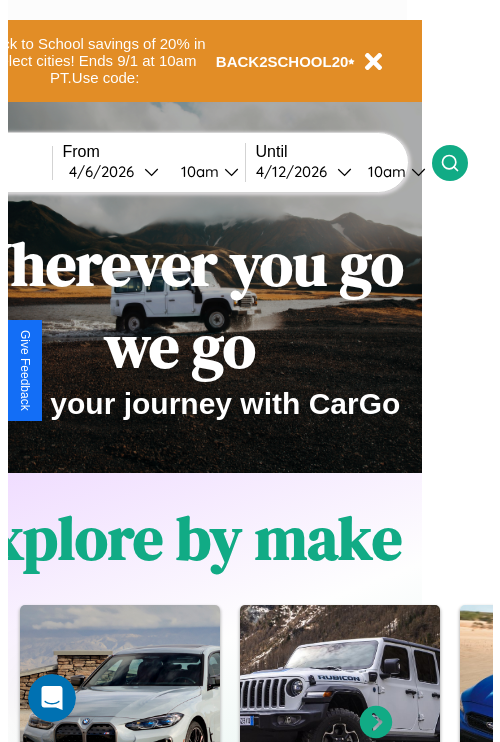 scroll, scrollTop: 0, scrollLeft: 0, axis: both 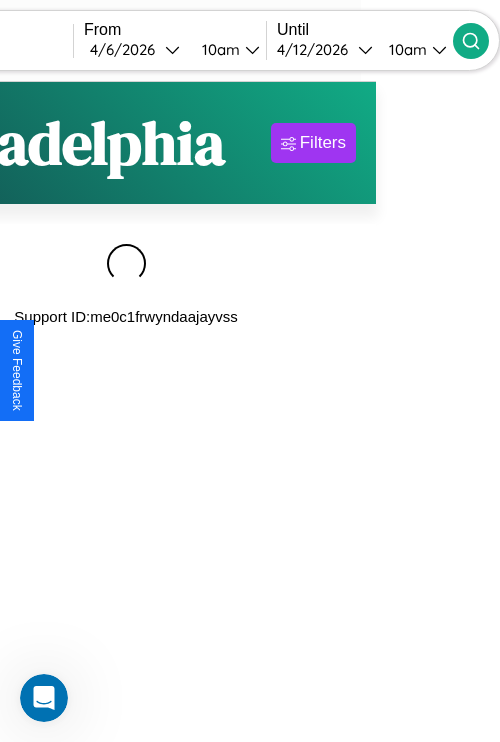 type on "*******" 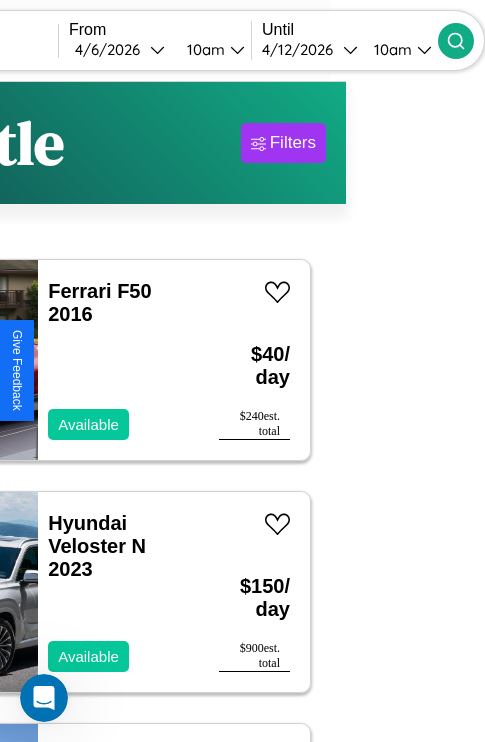 scroll, scrollTop: 95, scrollLeft: 35, axis: both 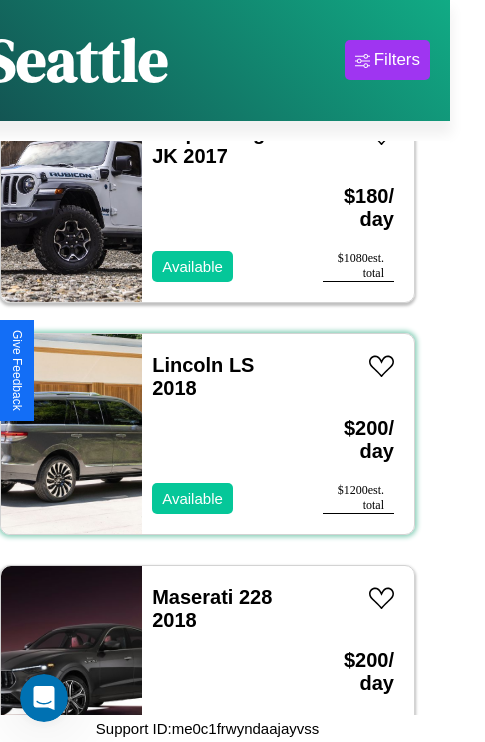 click on "Lincoln   LS   2018 Available" at bounding box center (222, 434) 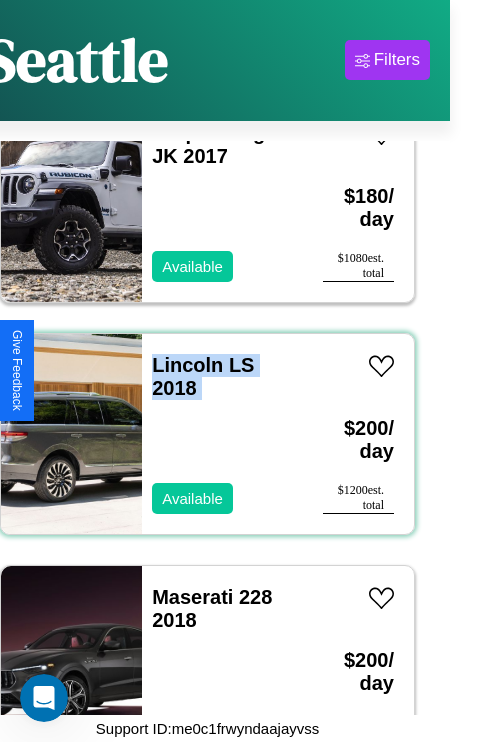 click on "Lincoln   LS   2018 Available" at bounding box center [222, 434] 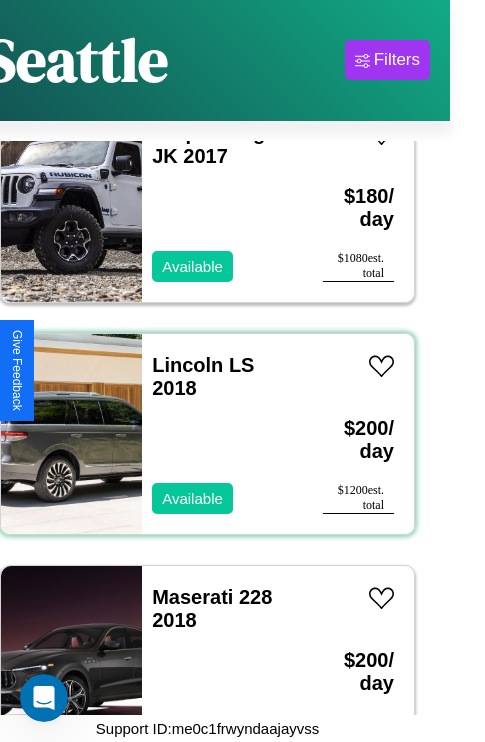 click on "Lincoln   LS   2018 Available" at bounding box center (222, 434) 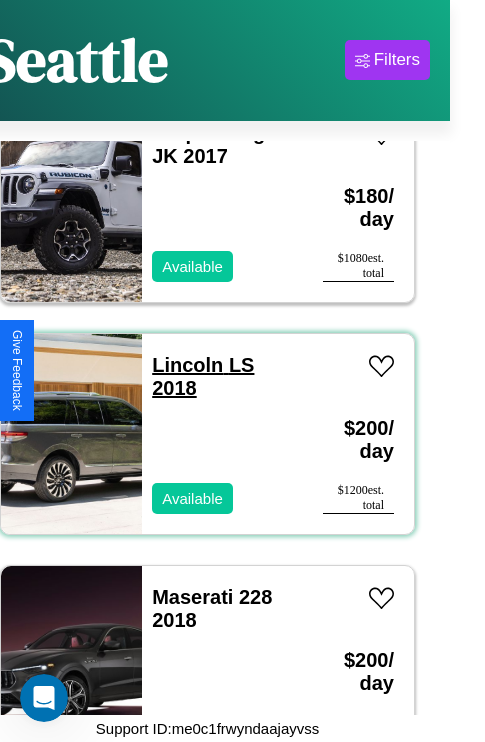 click on "Lincoln   LS   2018" at bounding box center (203, 376) 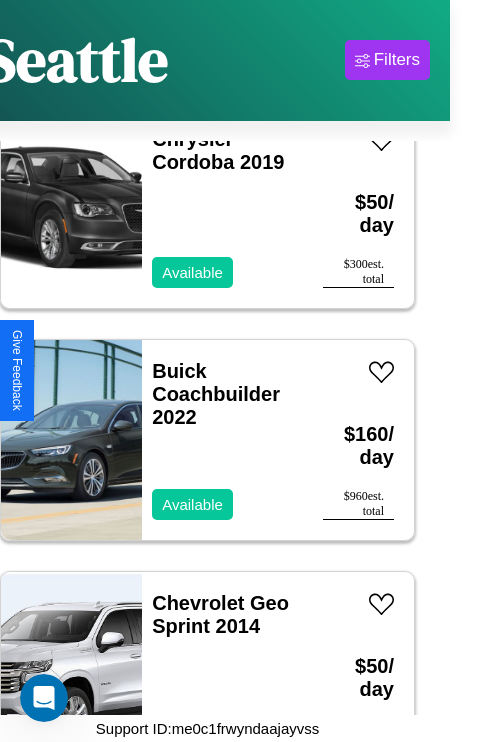 scroll, scrollTop: 10515, scrollLeft: 0, axis: vertical 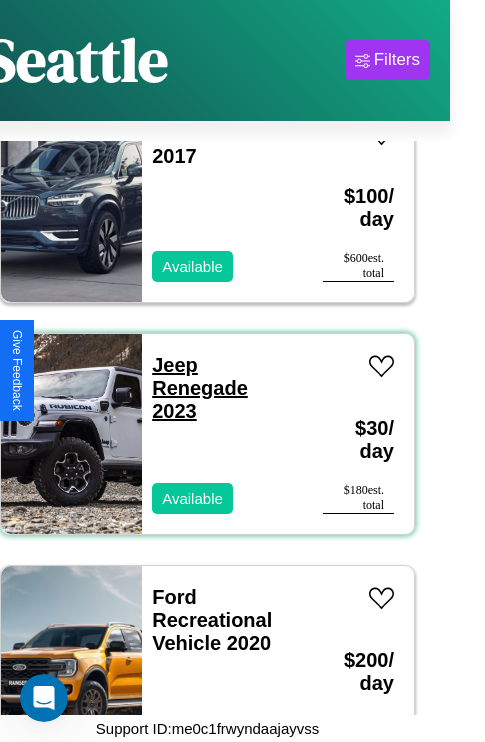 click on "Jeep   Renegade   2023" at bounding box center [200, 388] 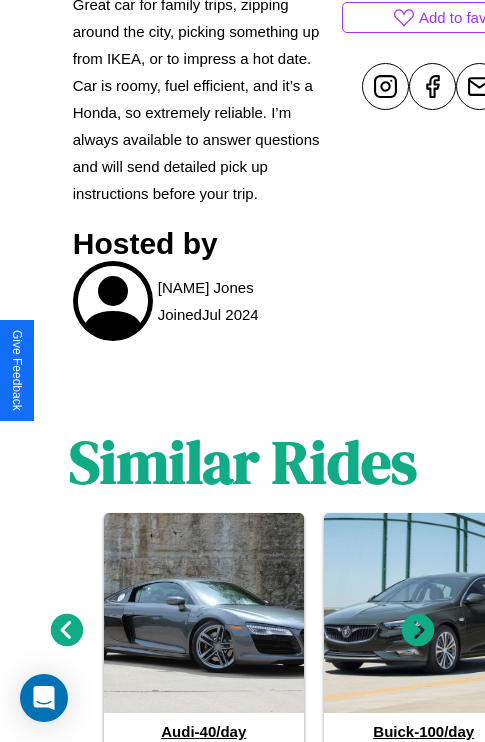 scroll, scrollTop: 1056, scrollLeft: 0, axis: vertical 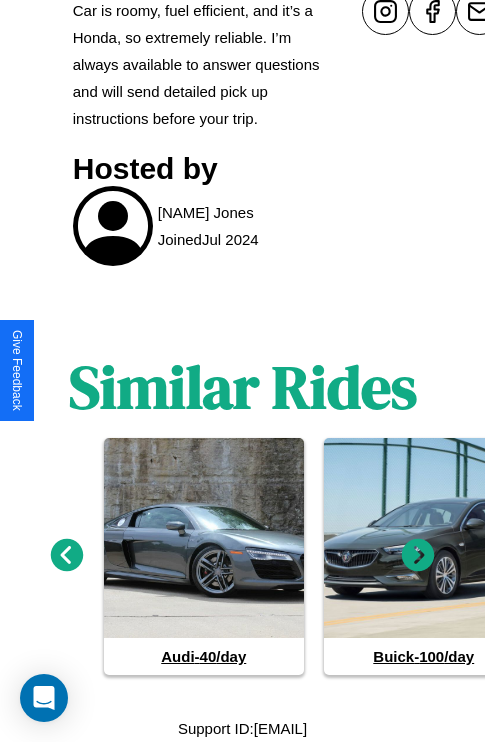 click 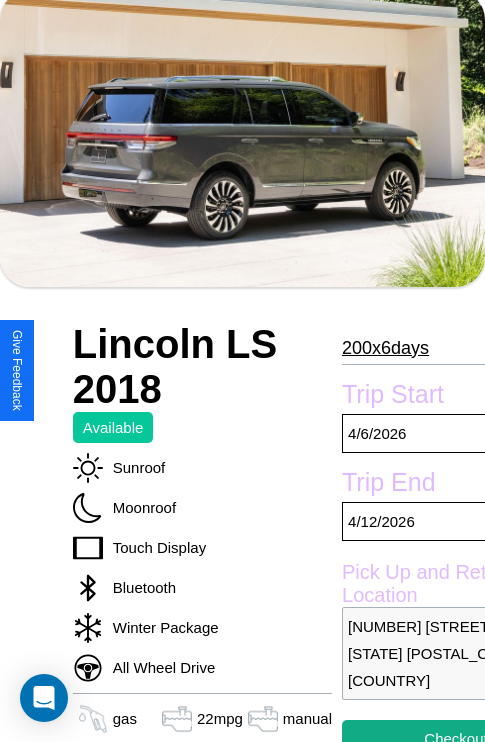 scroll, scrollTop: 68, scrollLeft: 0, axis: vertical 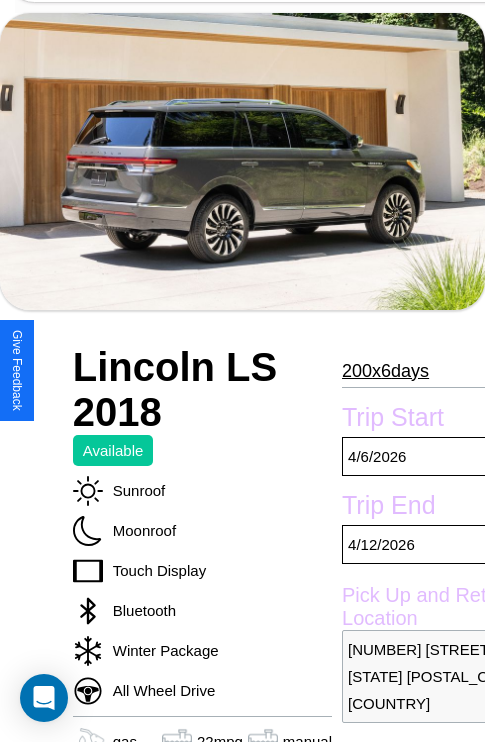 click on "200  x  6  days" at bounding box center (385, 371) 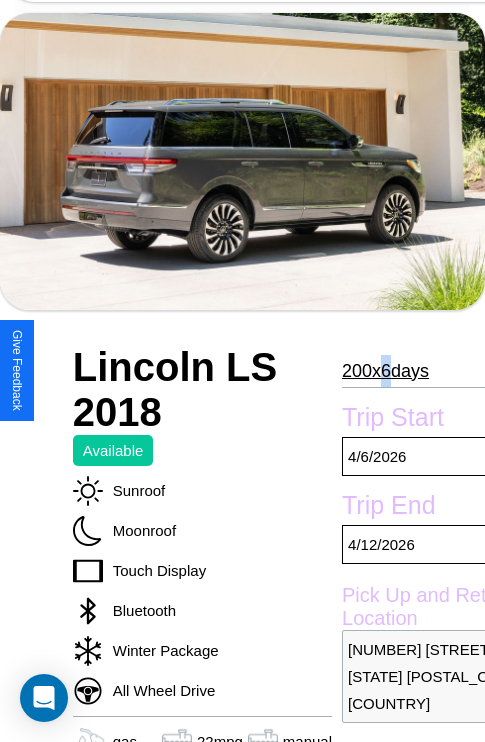 click on "200  x  6  days" at bounding box center (385, 371) 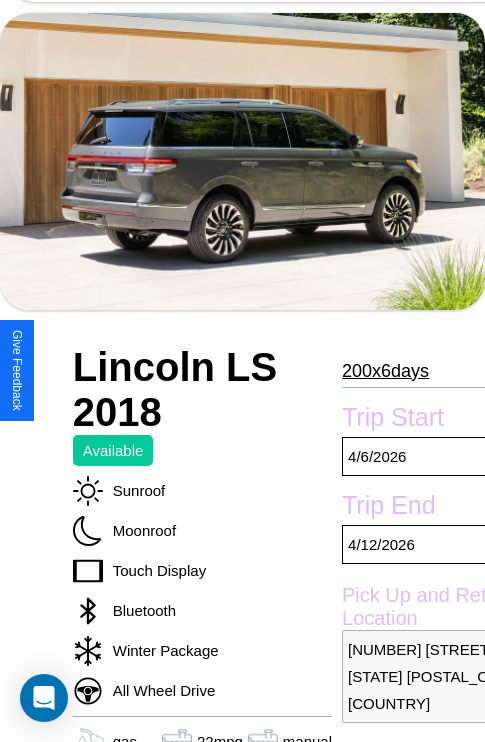 click on "200  x  6  days" at bounding box center [385, 371] 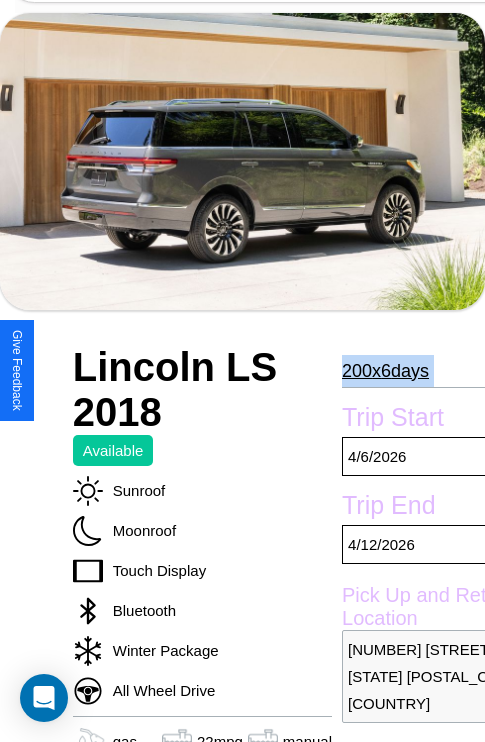 click on "200  x  6  days" at bounding box center [385, 371] 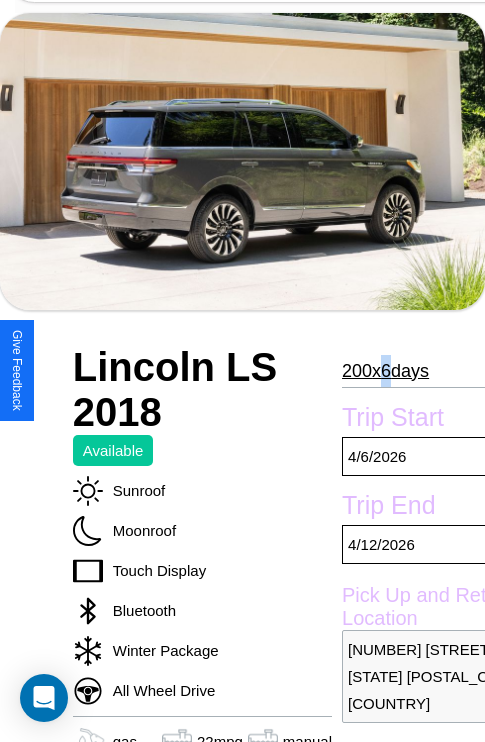 click on "200  x  6  days" at bounding box center [385, 371] 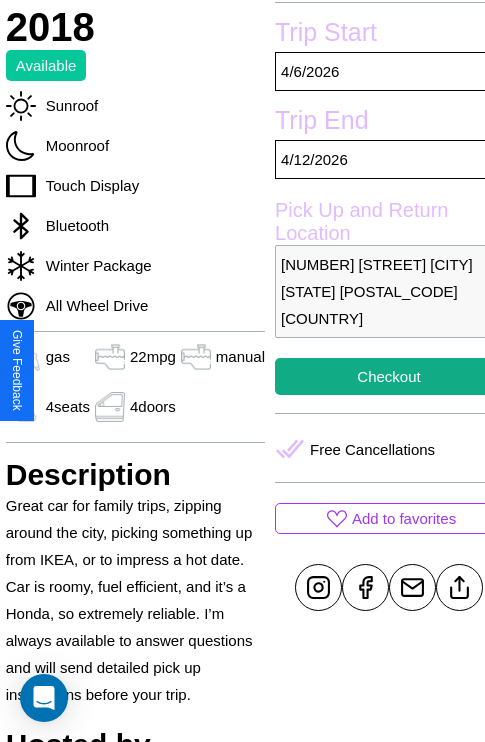 scroll, scrollTop: 459, scrollLeft: 68, axis: both 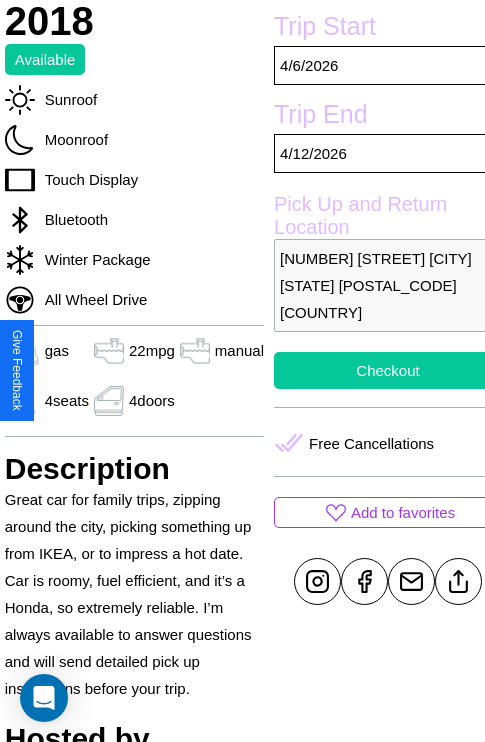 click on "Checkout" at bounding box center (388, 370) 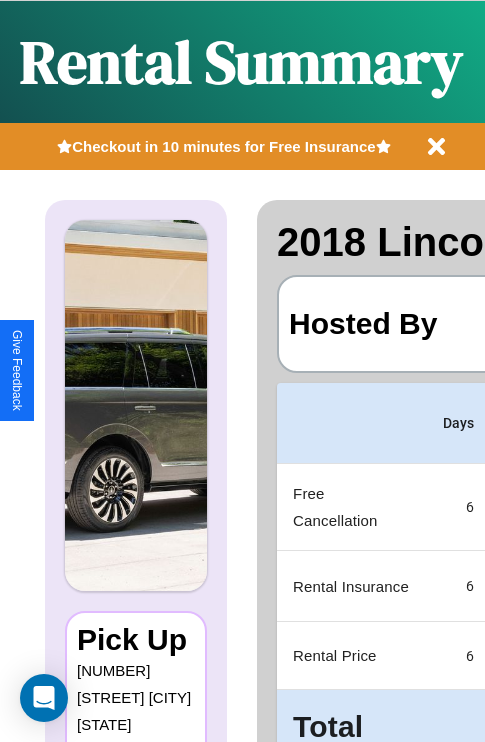 scroll, scrollTop: 0, scrollLeft: 387, axis: horizontal 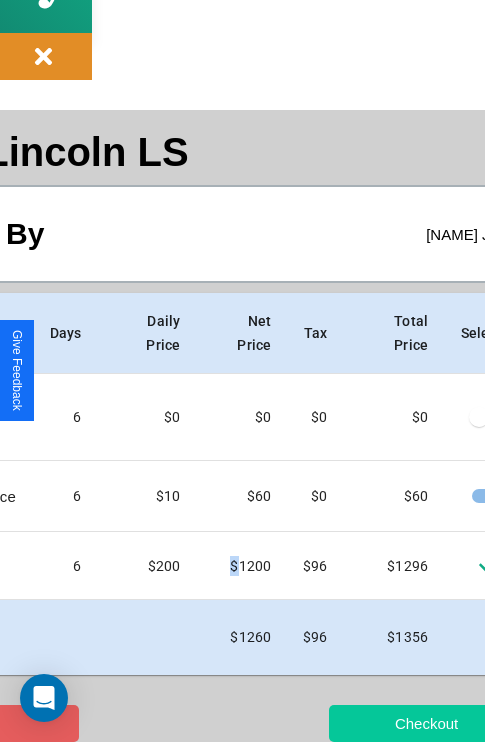 click on "Checkout" at bounding box center [426, 723] 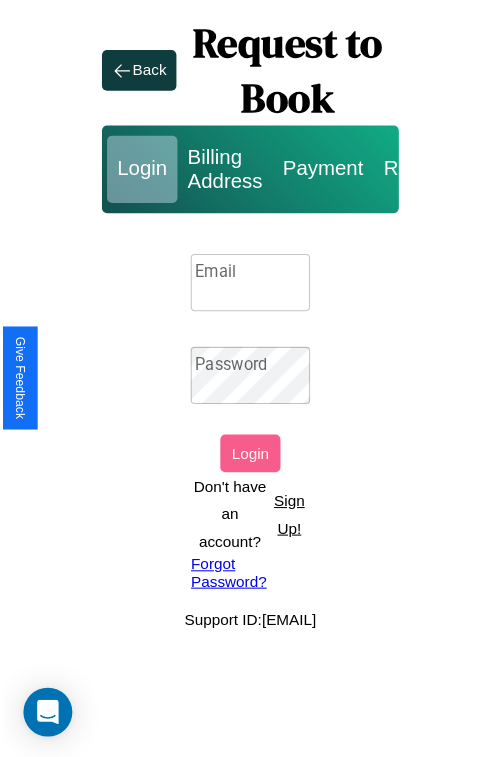 scroll, scrollTop: 0, scrollLeft: 0, axis: both 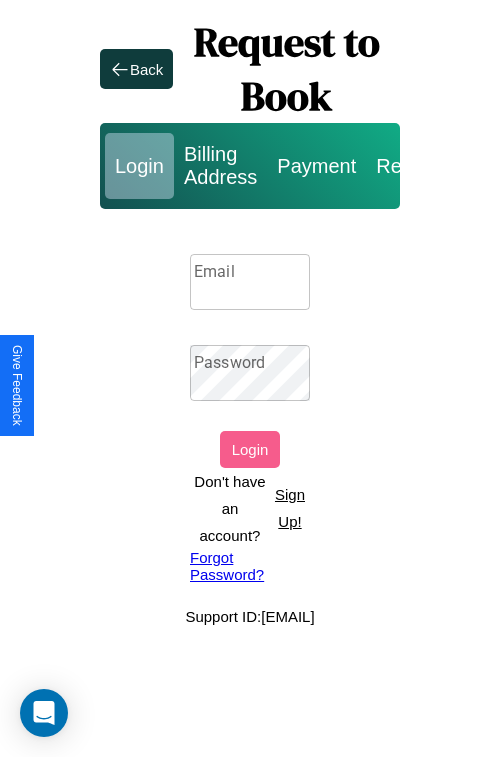 click on "Sign Up!" at bounding box center [290, 508] 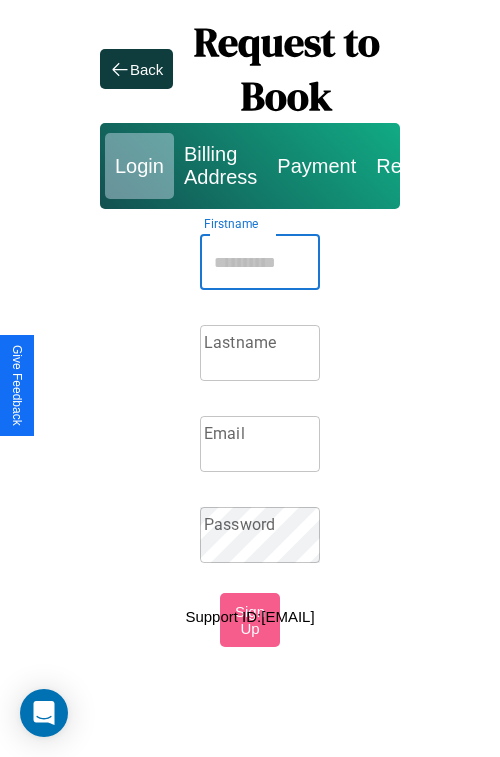 click on "Firstname" at bounding box center [260, 262] 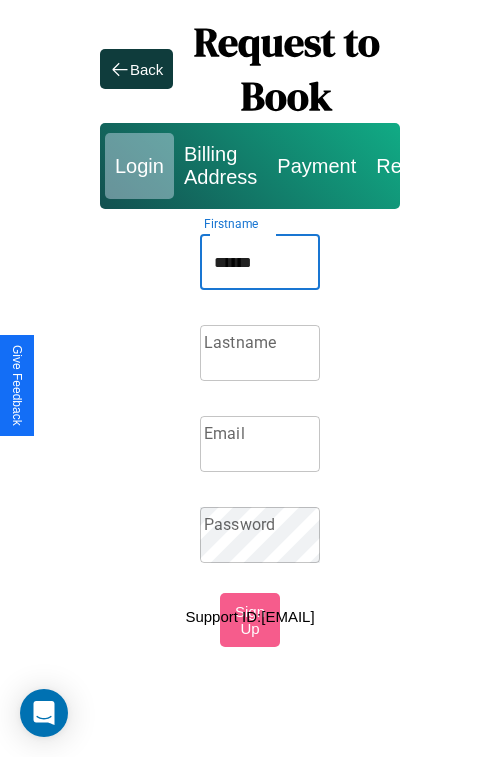 type on "******" 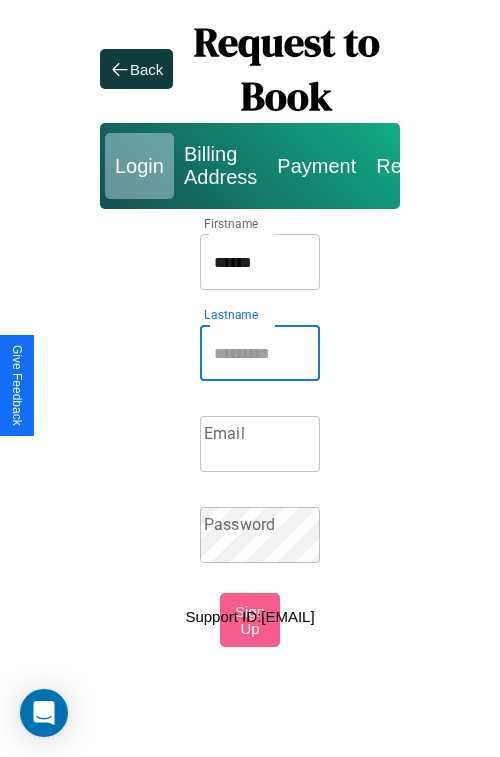 click on "Lastname" at bounding box center (260, 353) 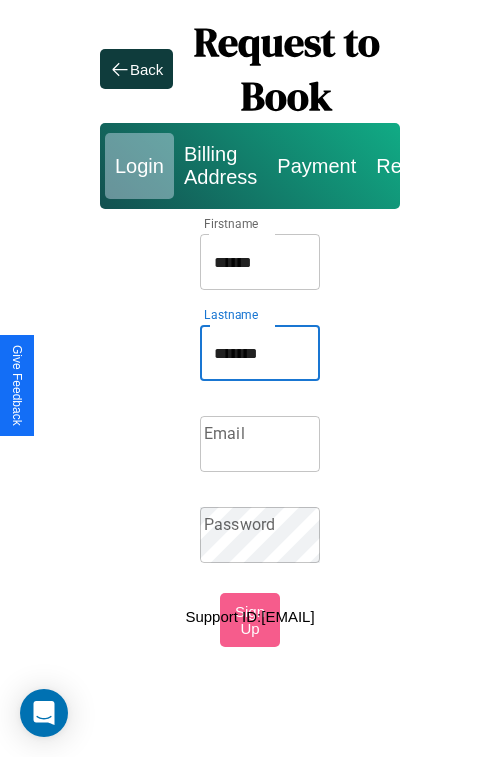 type on "*******" 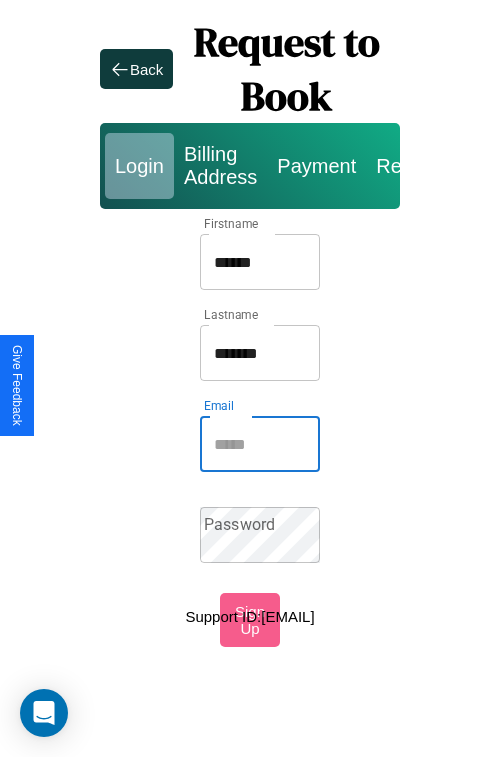 click on "Email" at bounding box center (260, 444) 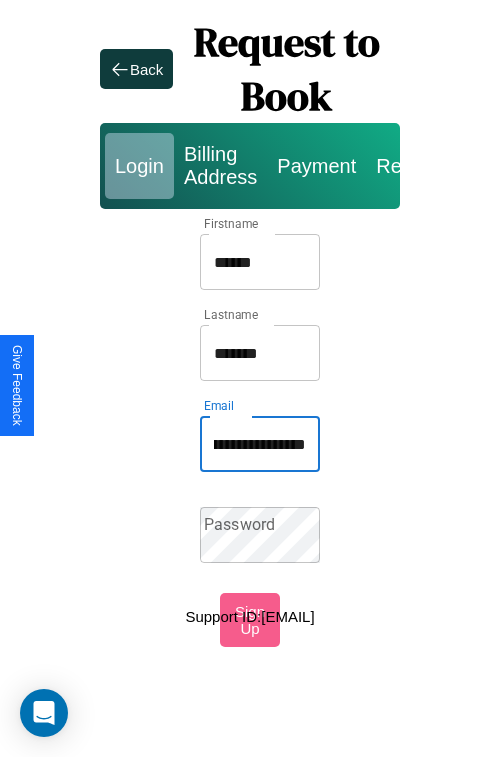 scroll, scrollTop: 0, scrollLeft: 129, axis: horizontal 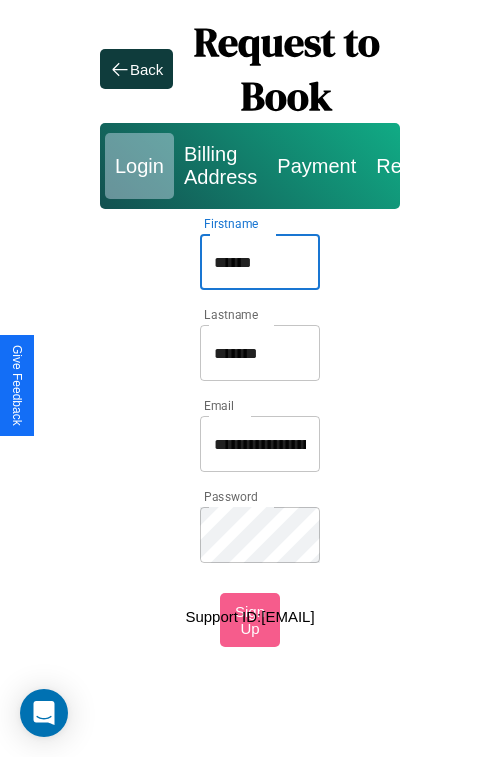 click on "******" at bounding box center [260, 262] 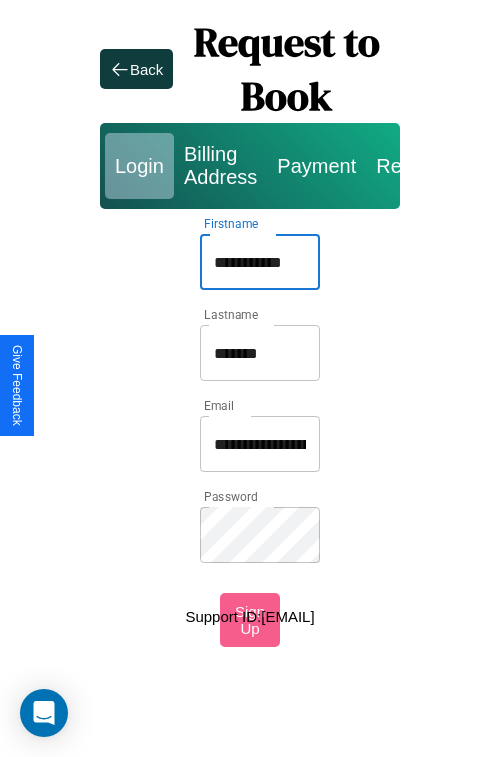 type on "**********" 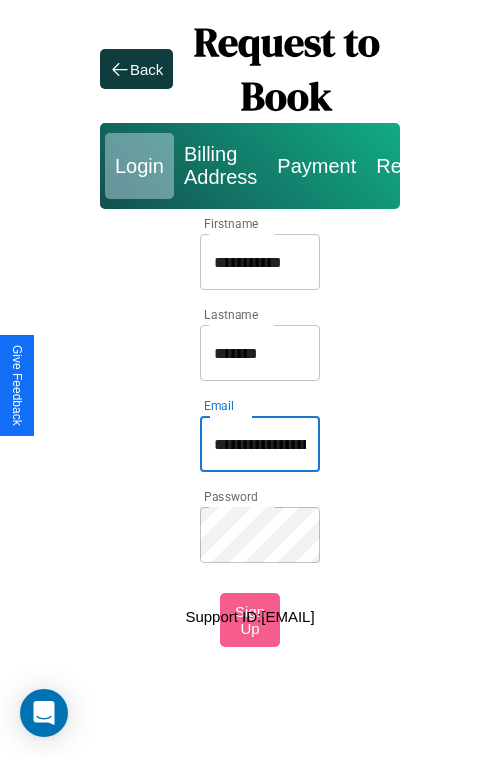 type on "**********" 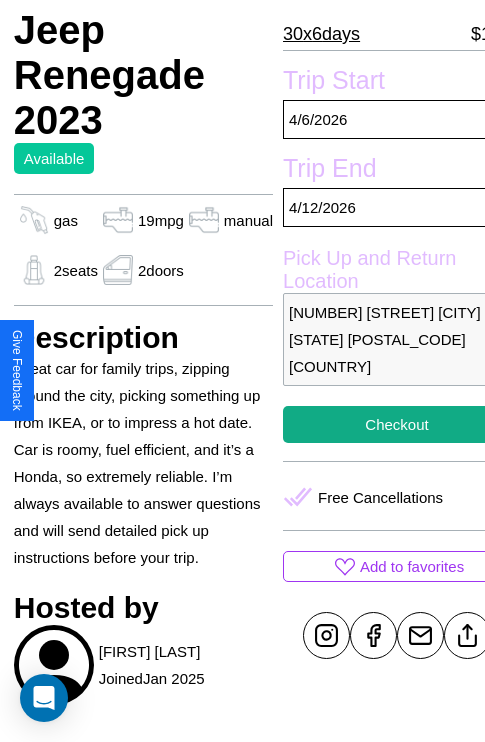 scroll, scrollTop: 404, scrollLeft: 68, axis: both 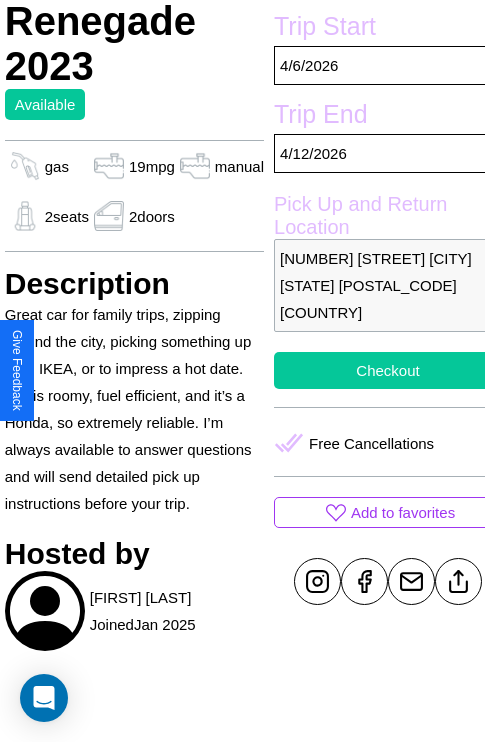 click on "Checkout" at bounding box center [388, 370] 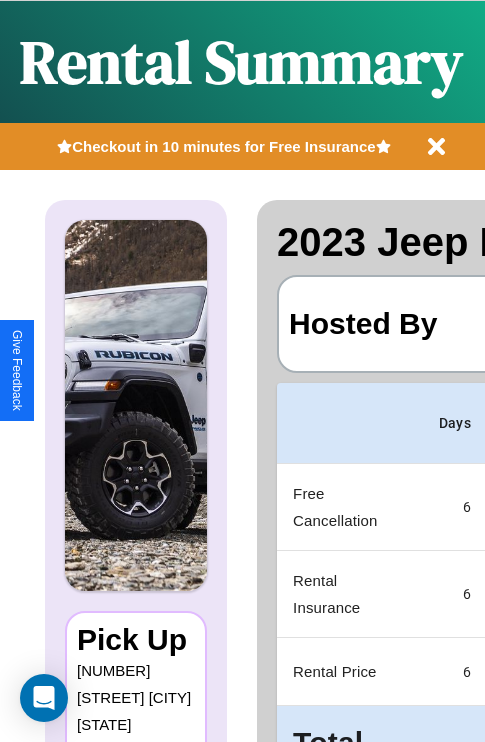scroll, scrollTop: 0, scrollLeft: 387, axis: horizontal 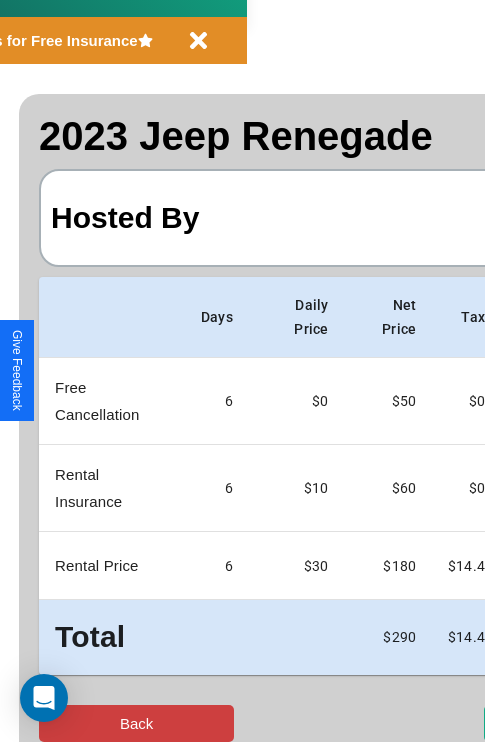 click on "Back" at bounding box center (136, 723) 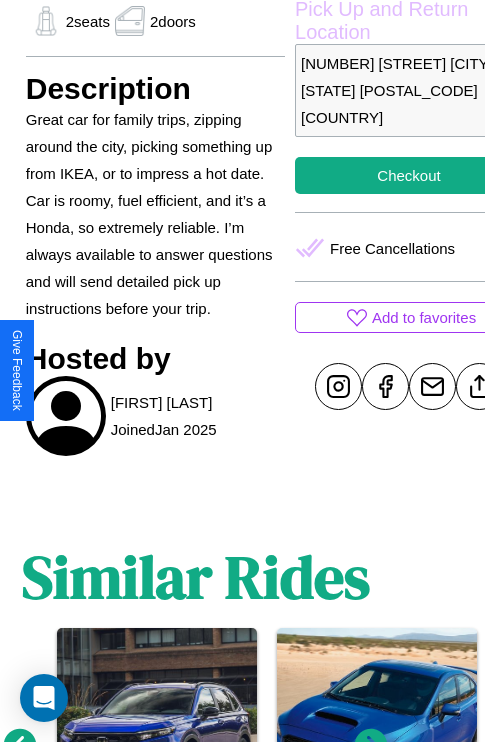 scroll, scrollTop: 615, scrollLeft: 48, axis: both 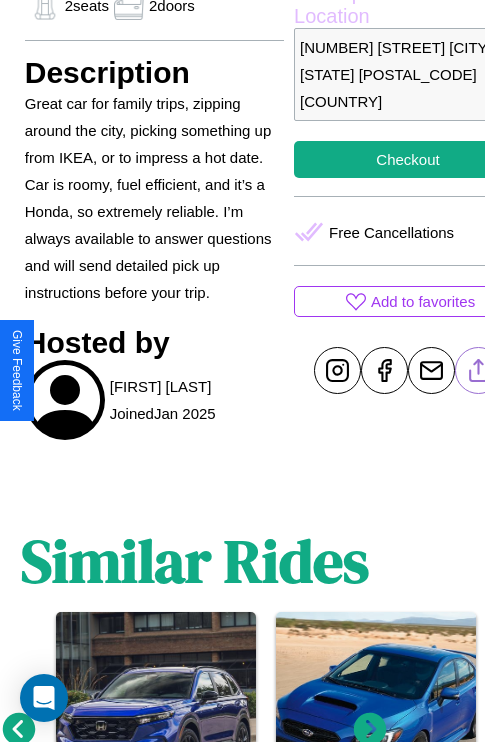 click 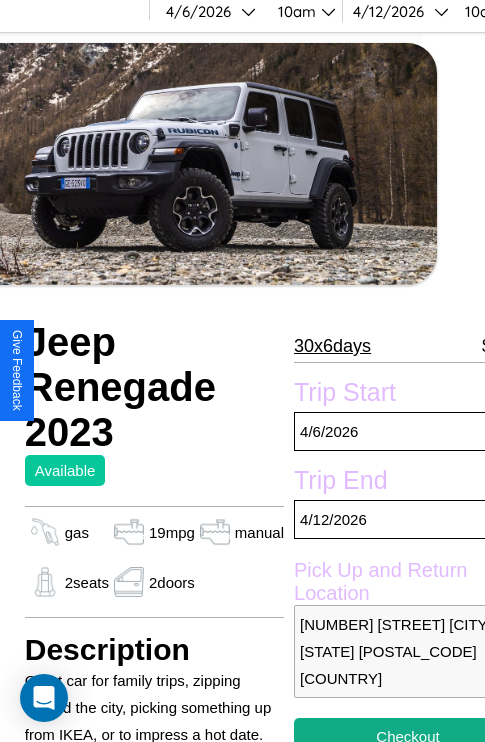 scroll, scrollTop: 13, scrollLeft: 48, axis: both 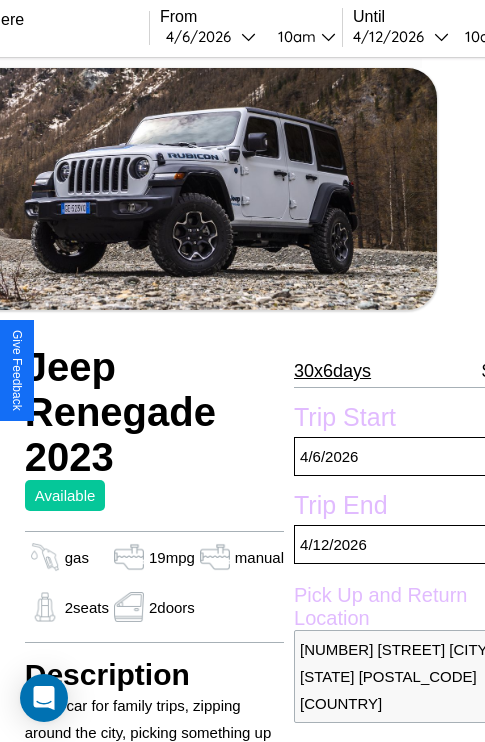 click on "[NUMBER] x [NUMBER] days" at bounding box center [332, 371] 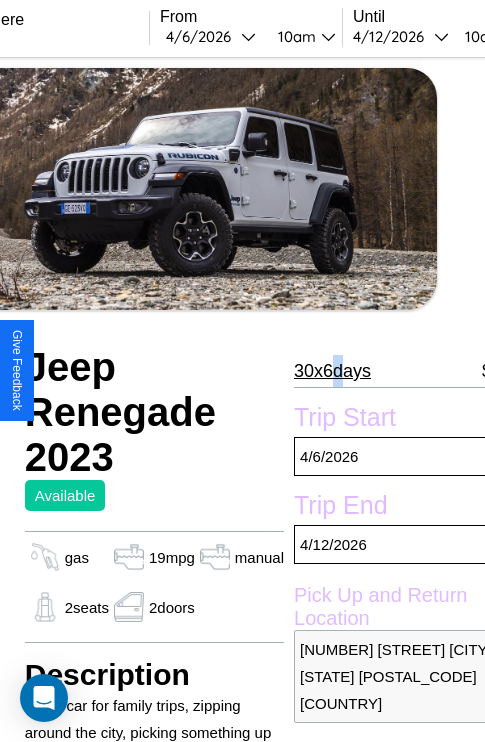 click on "[NUMBER] x [NUMBER] days" at bounding box center (332, 371) 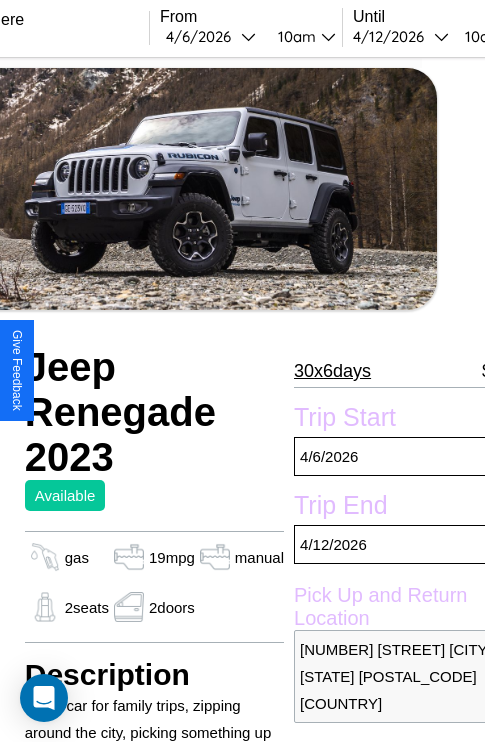 click on "[NUMBER] x [NUMBER] days" at bounding box center [332, 371] 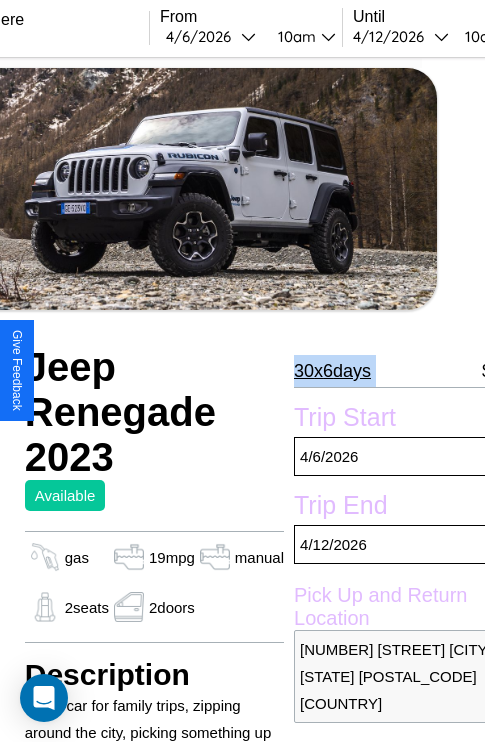 click on "[NUMBER] x [NUMBER] days" at bounding box center [332, 371] 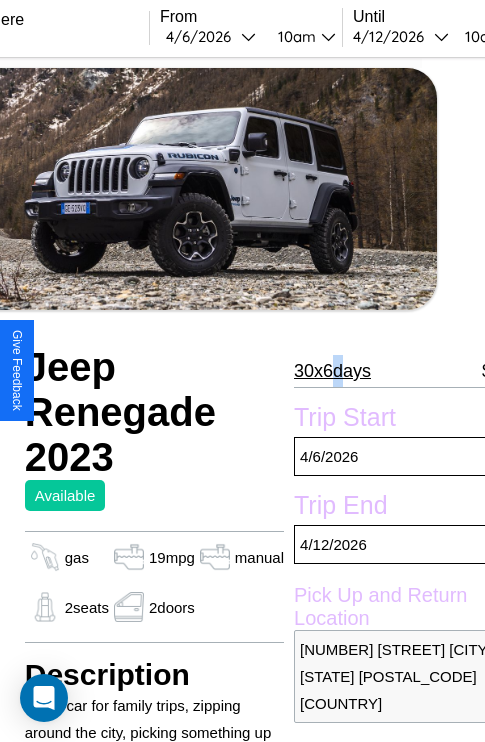 click on "[NUMBER] x [NUMBER] days" at bounding box center [332, 371] 